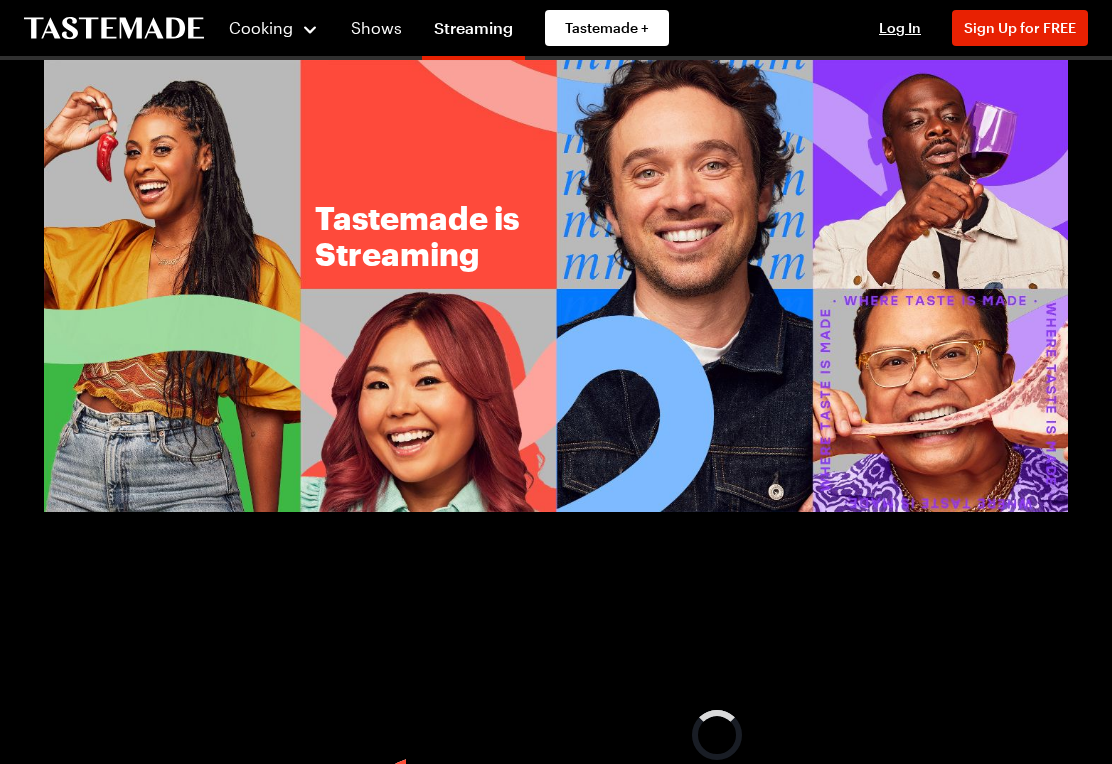 scroll, scrollTop: 0, scrollLeft: 0, axis: both 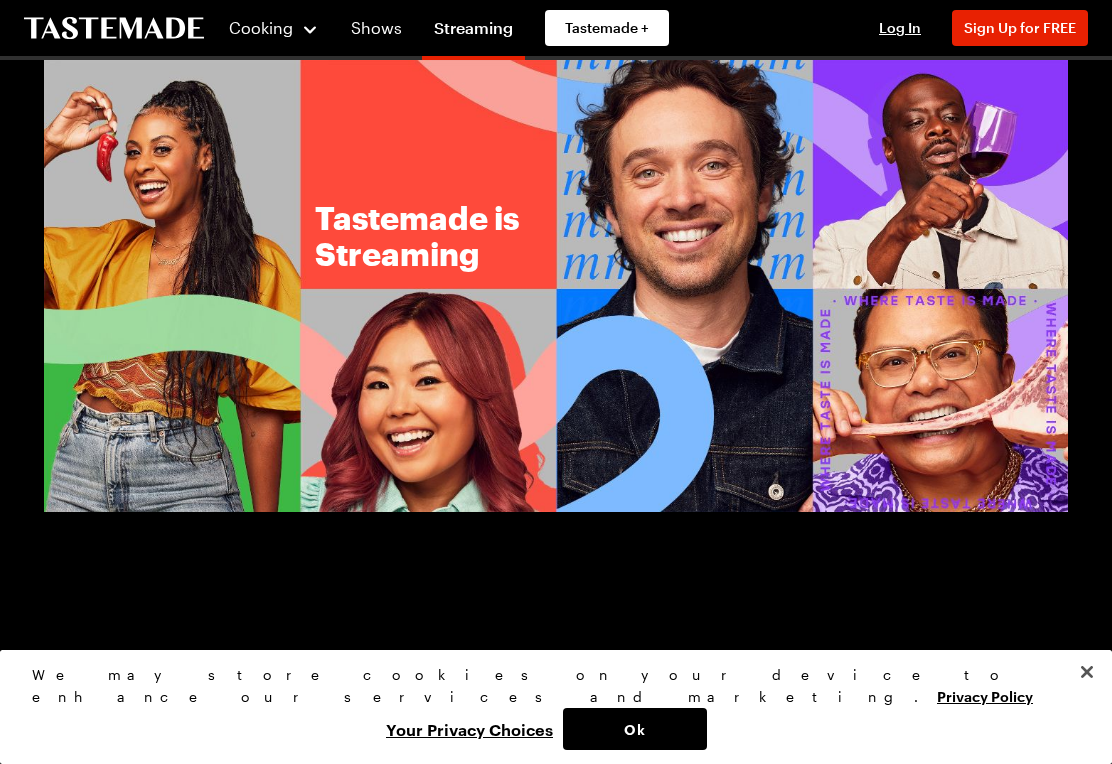click on "Shows" at bounding box center (376, 28) 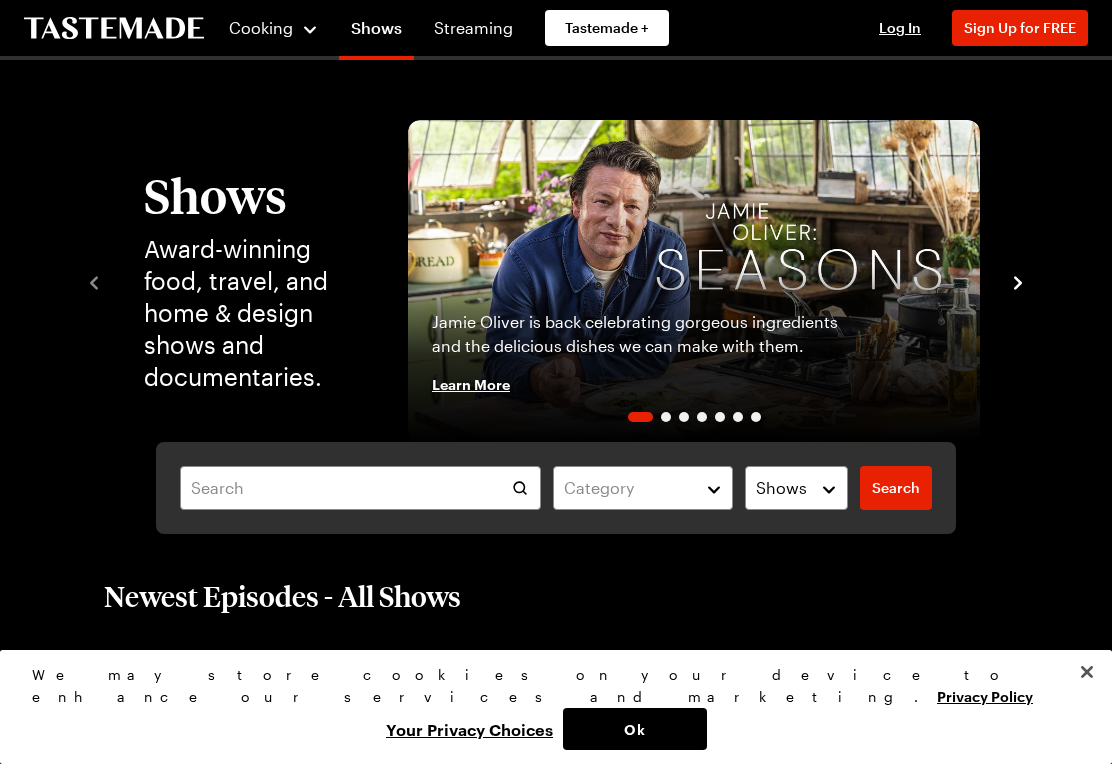 click 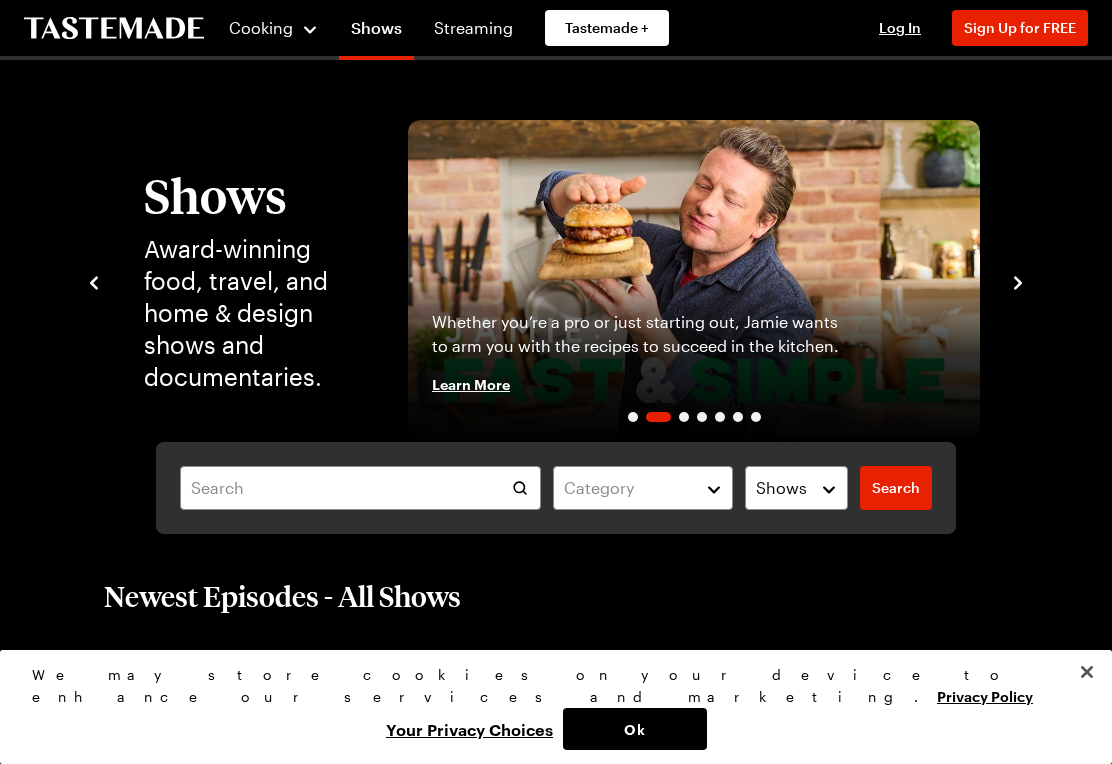 click 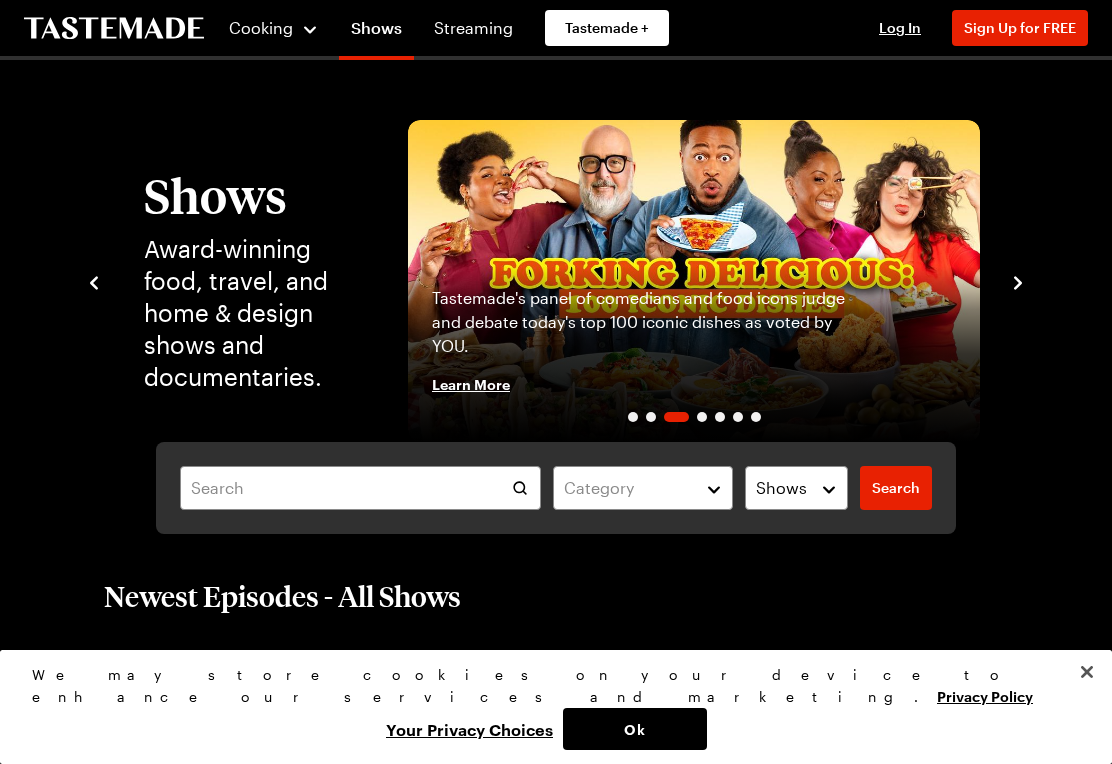click on "Shows Award-winning food, travel, and home & design shows and documentaries. [FIRST] [LAST] is back celebrating gorgeous ingredients and the delicious dishes we can make with them. Learn More Whether you’re a pro or just starting out, [FIRST] [LAST] wants to arm you with the recipes to succeed in the kitchen. Learn More Tastemade's panel of comedians and food icons judge and debate today's top 100 iconic dishes as voted by YOU. Learn More An enchanting, fantasy-filled property series where [FIRST] [LAST] snoops around incredible homes around the world. Learn More Chef [FIRST] [LAST] demystifies sourcing wild game and cooking gourmet food over an open fire. Learn More Step into [FIRST] [LAST]'s kitchen to discover vibrant, approachable dishes paired with her signature wit. Learn More Pro cook & designer [FIRST] [LAST] works with homeowners to reimagine their kitchens through a chef’s eyes. Learn More" at bounding box center [556, 281] 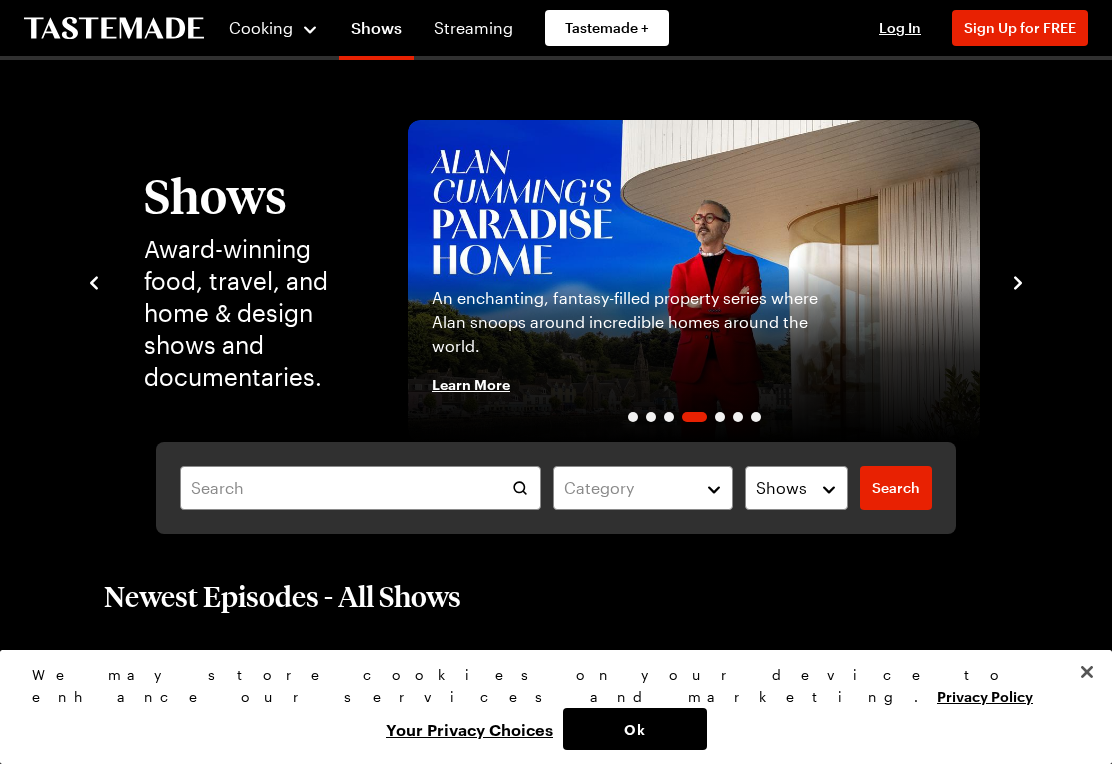 click 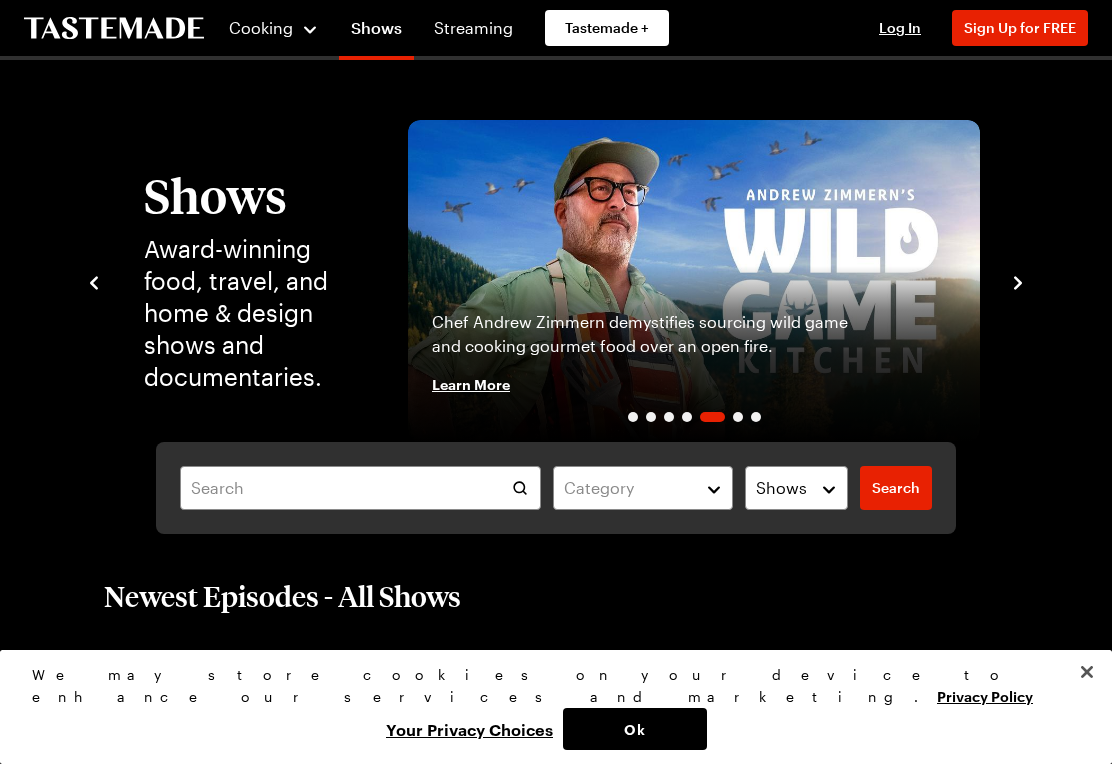 click 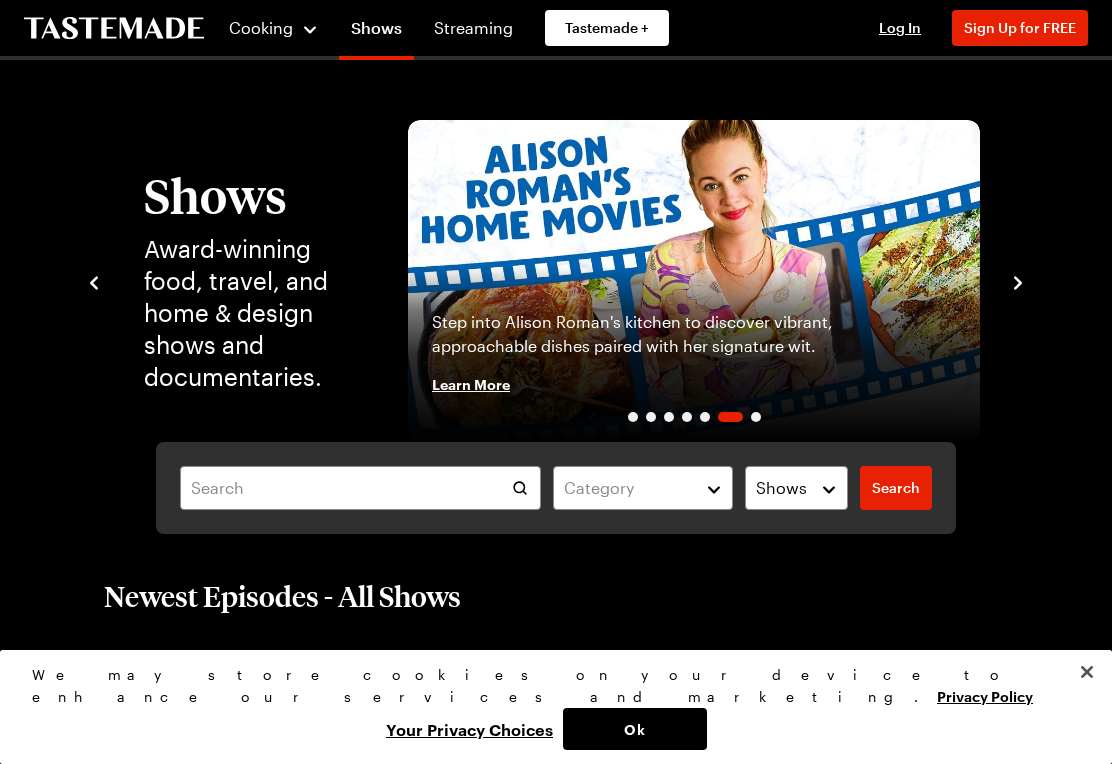 click 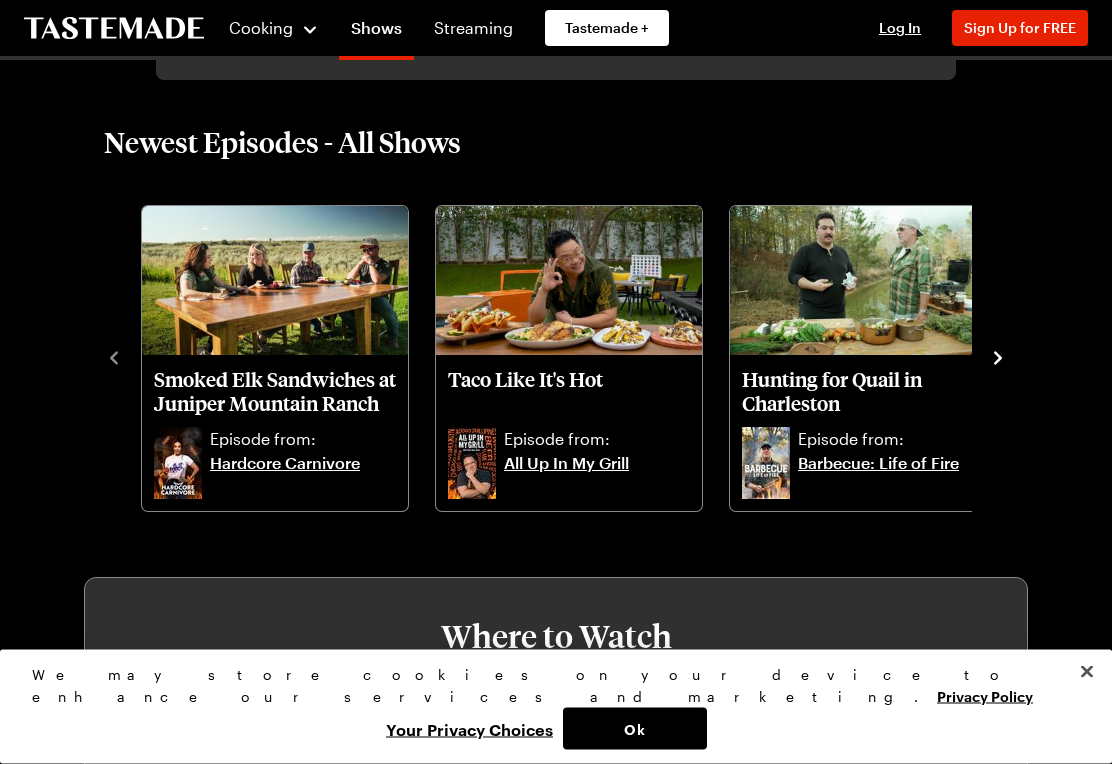 scroll, scrollTop: 458, scrollLeft: 0, axis: vertical 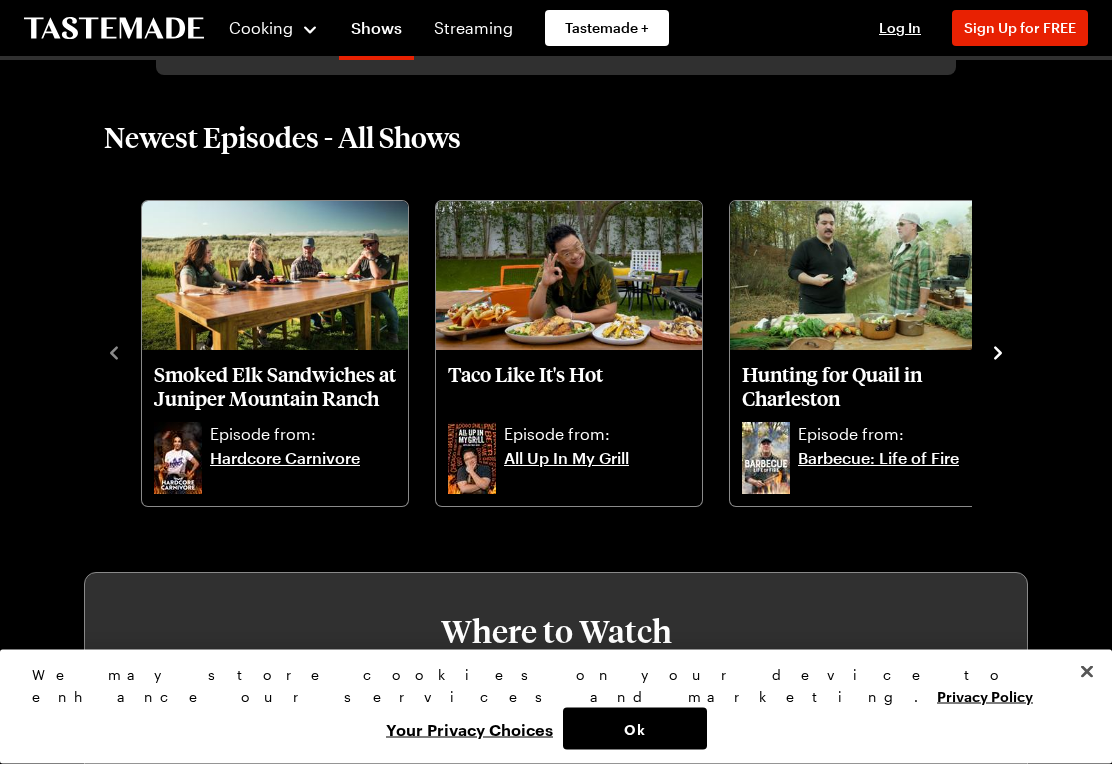 click 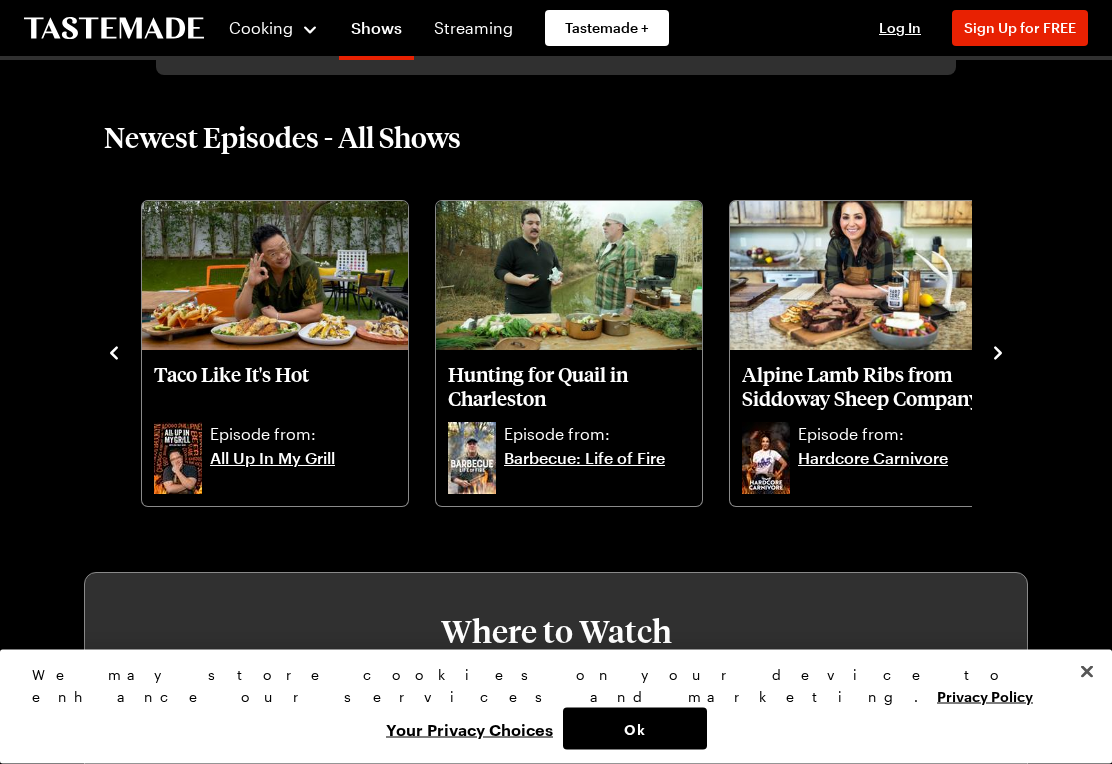 scroll, scrollTop: 459, scrollLeft: 0, axis: vertical 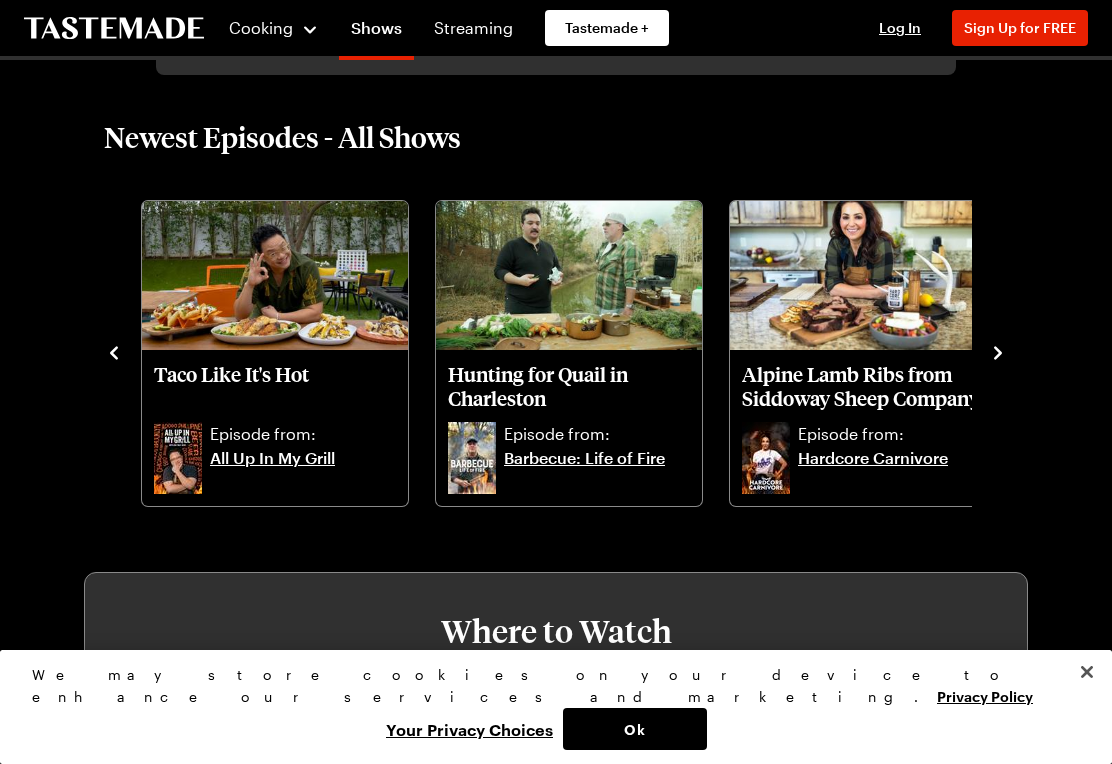 click 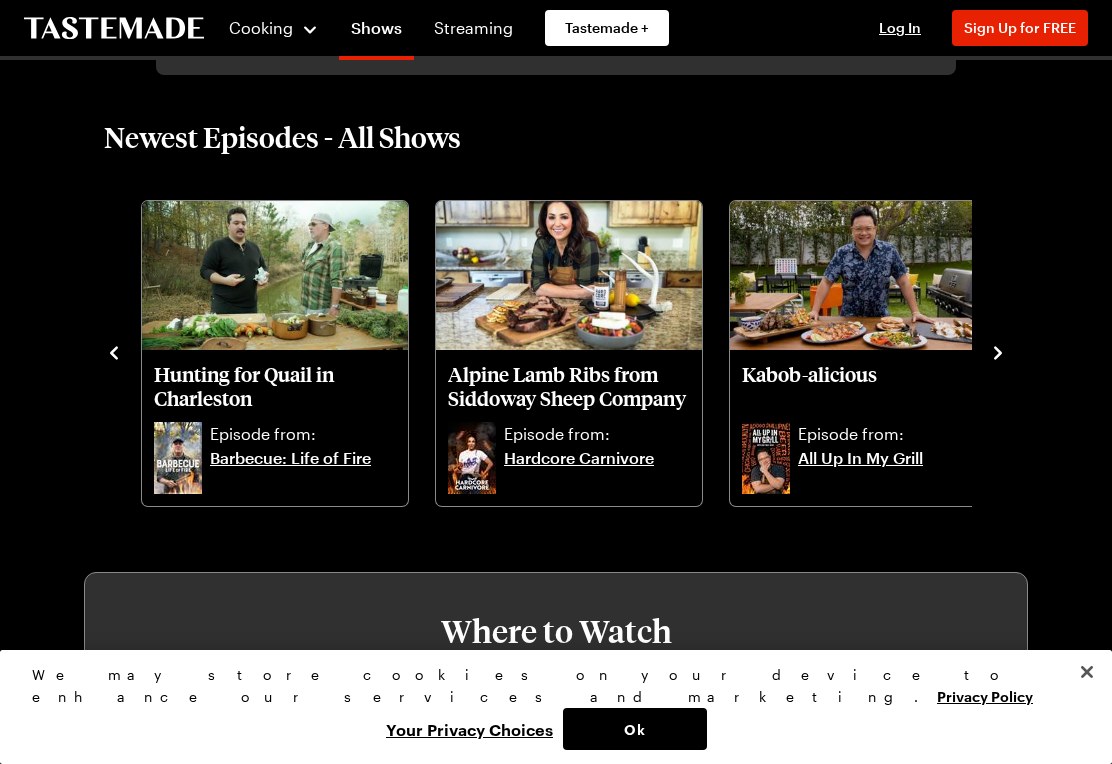 click 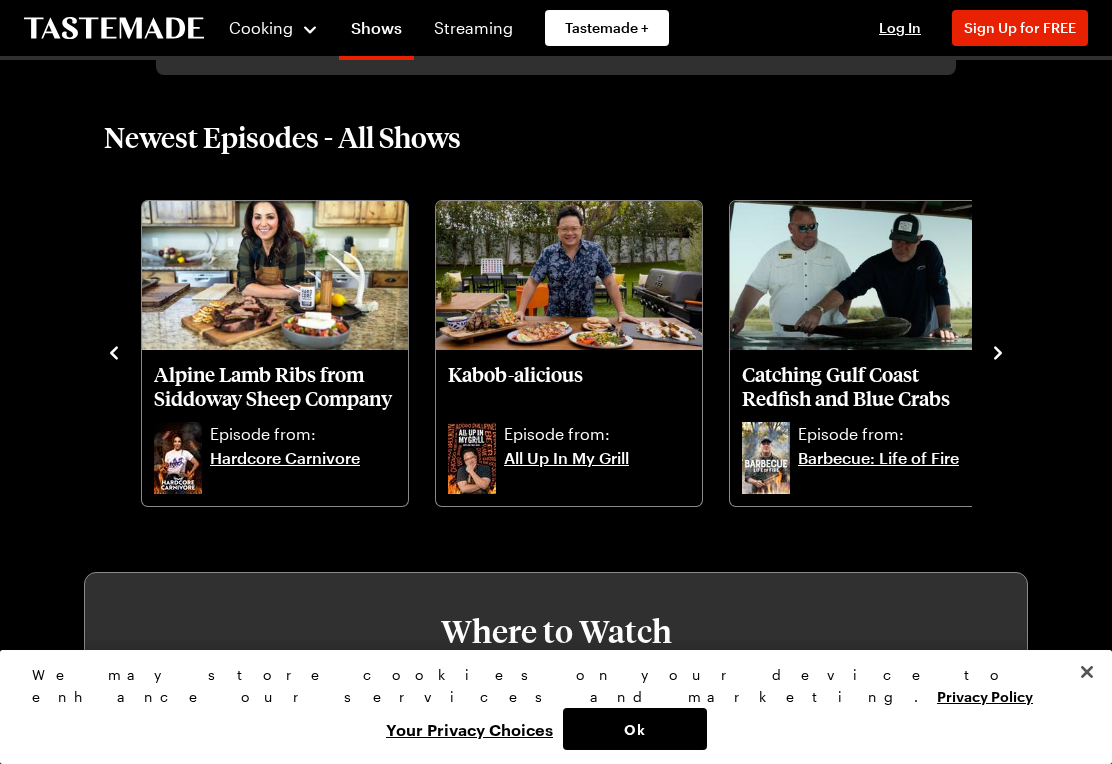 click 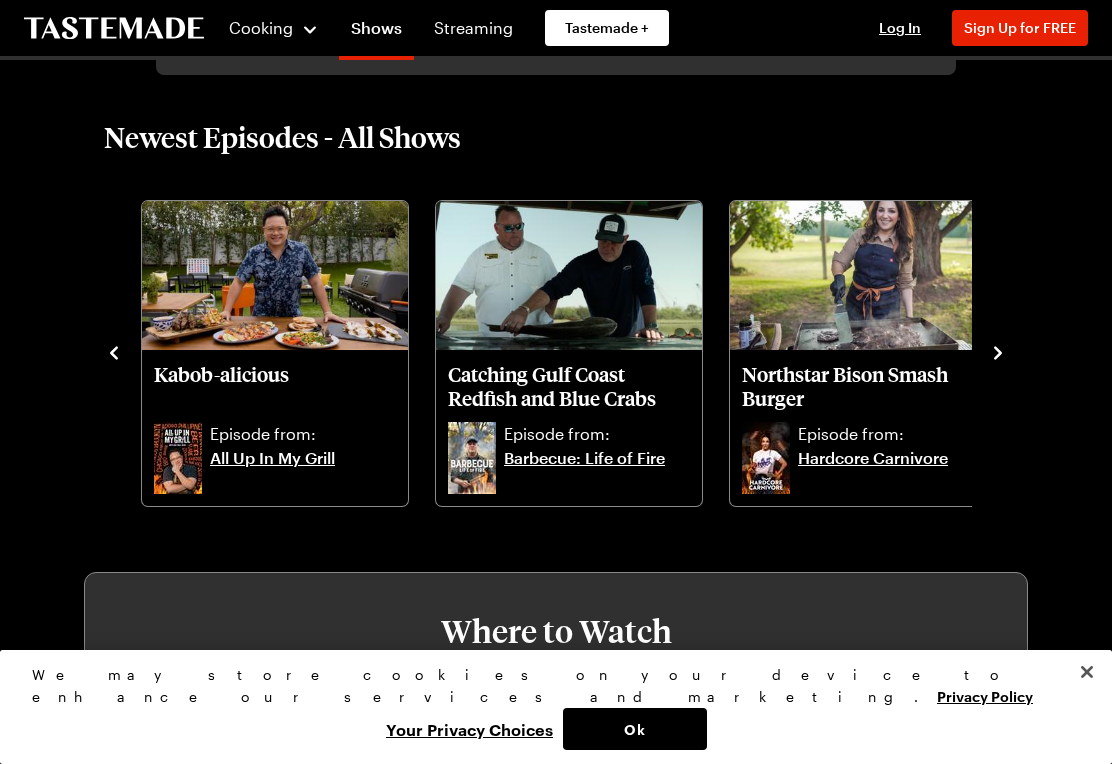 click 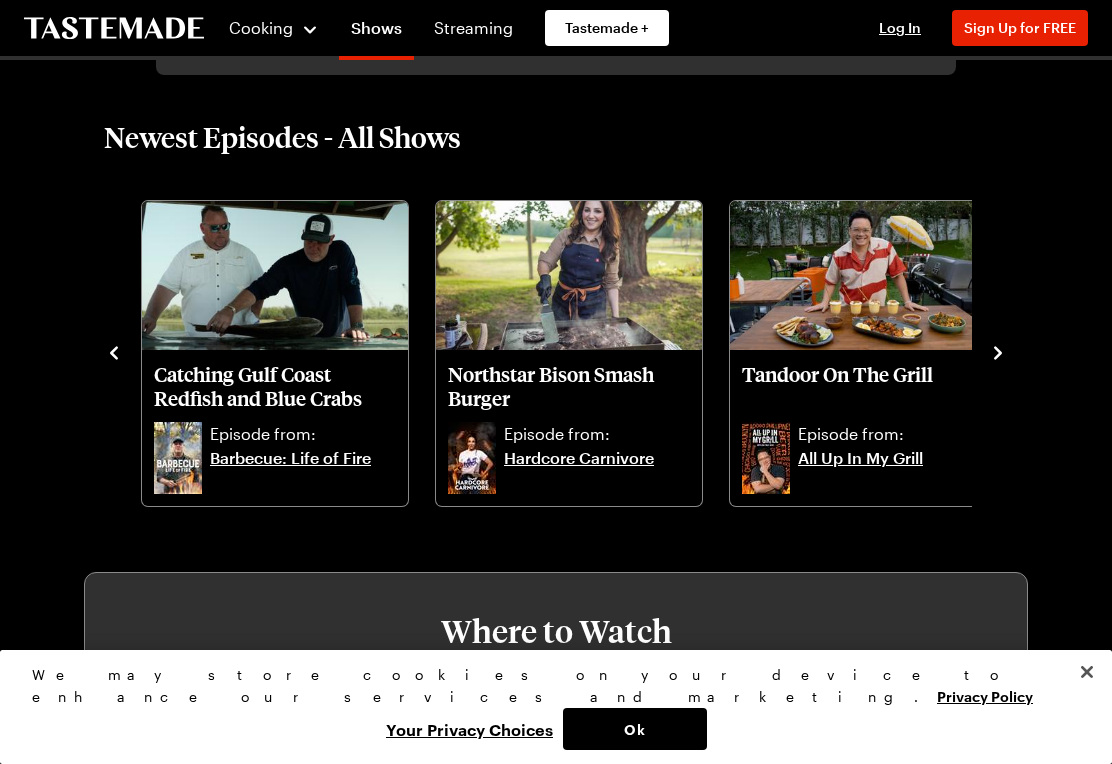 click at bounding box center (998, 352) 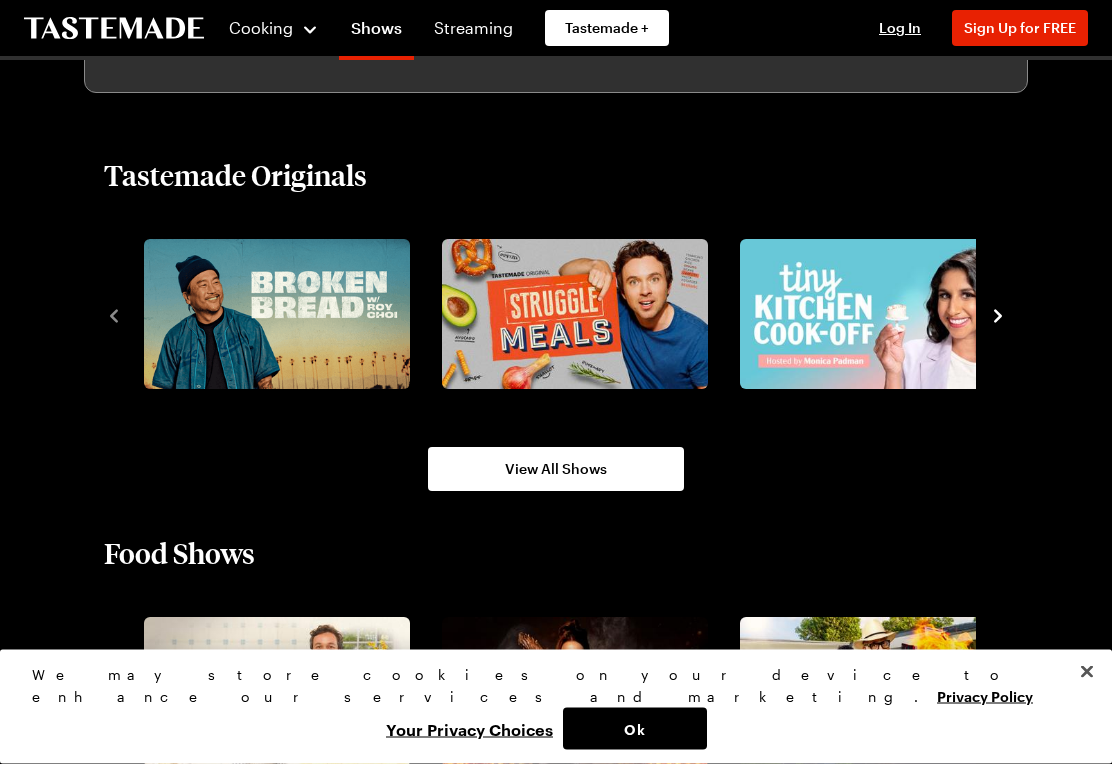 scroll, scrollTop: 1236, scrollLeft: 0, axis: vertical 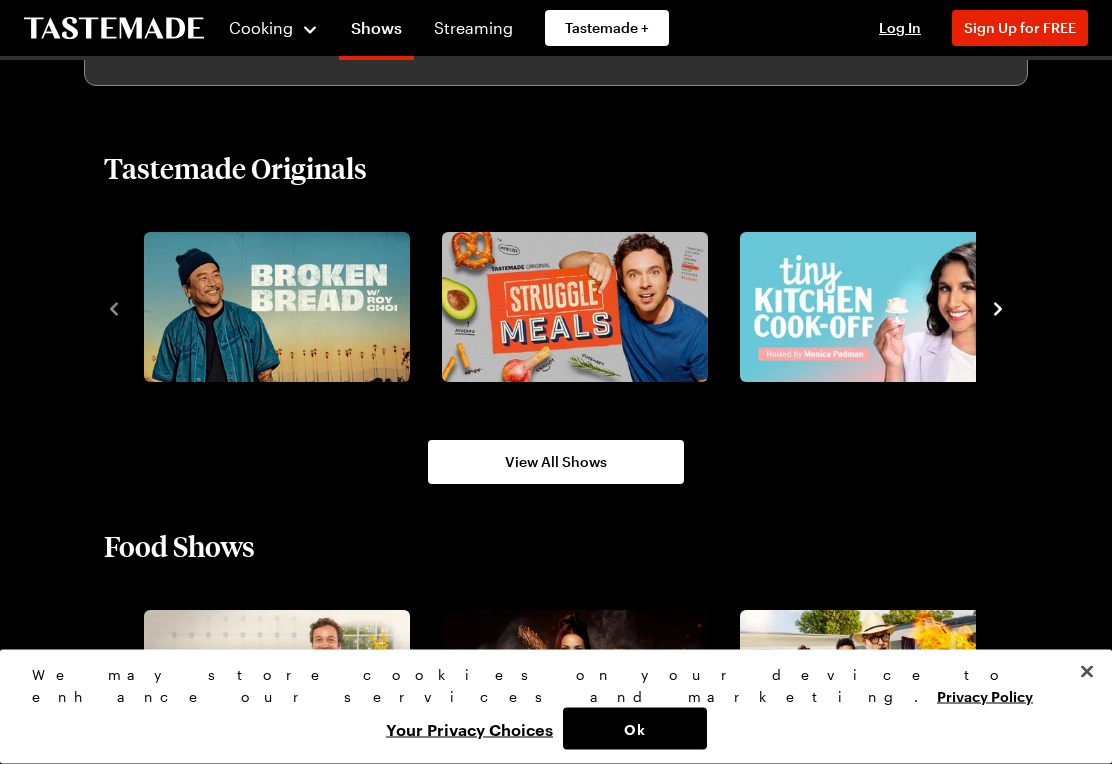 click 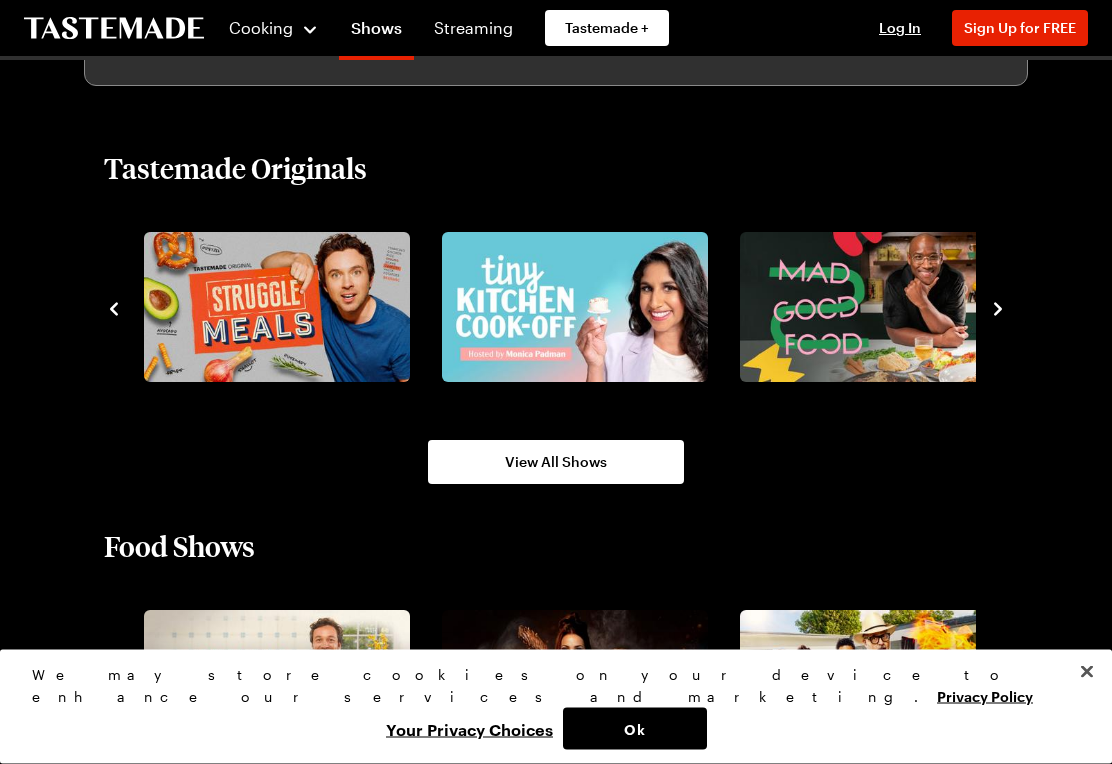 scroll, scrollTop: 1237, scrollLeft: 0, axis: vertical 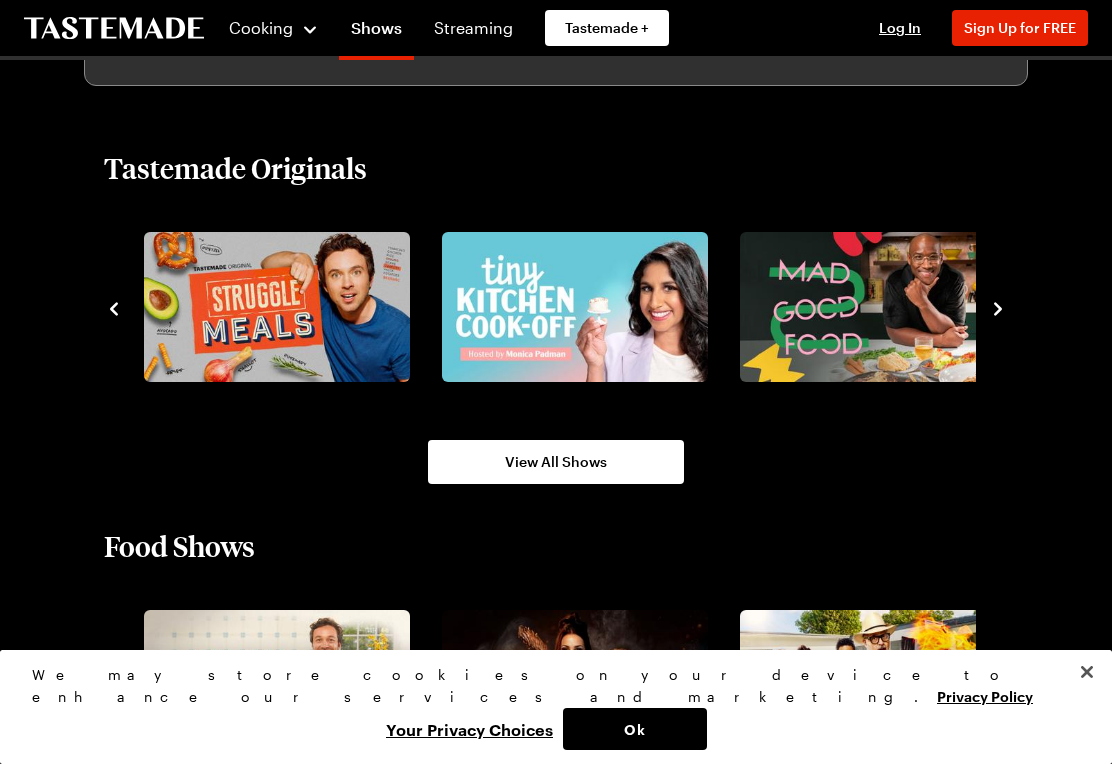 click 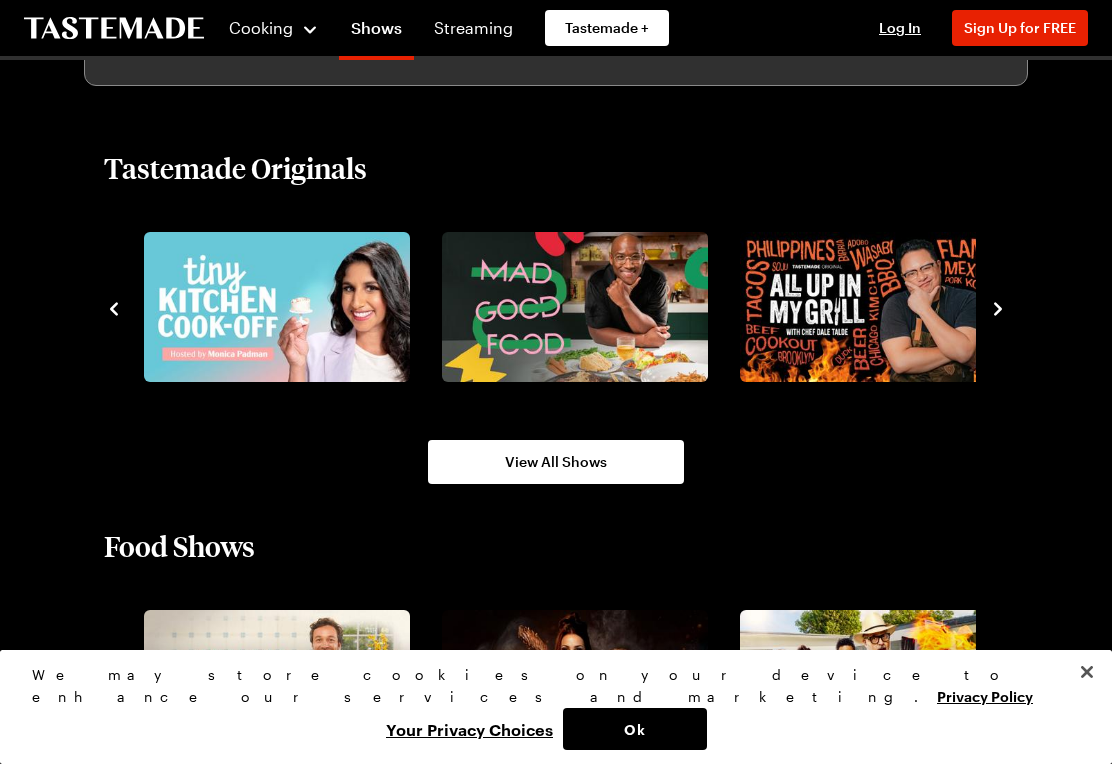 click 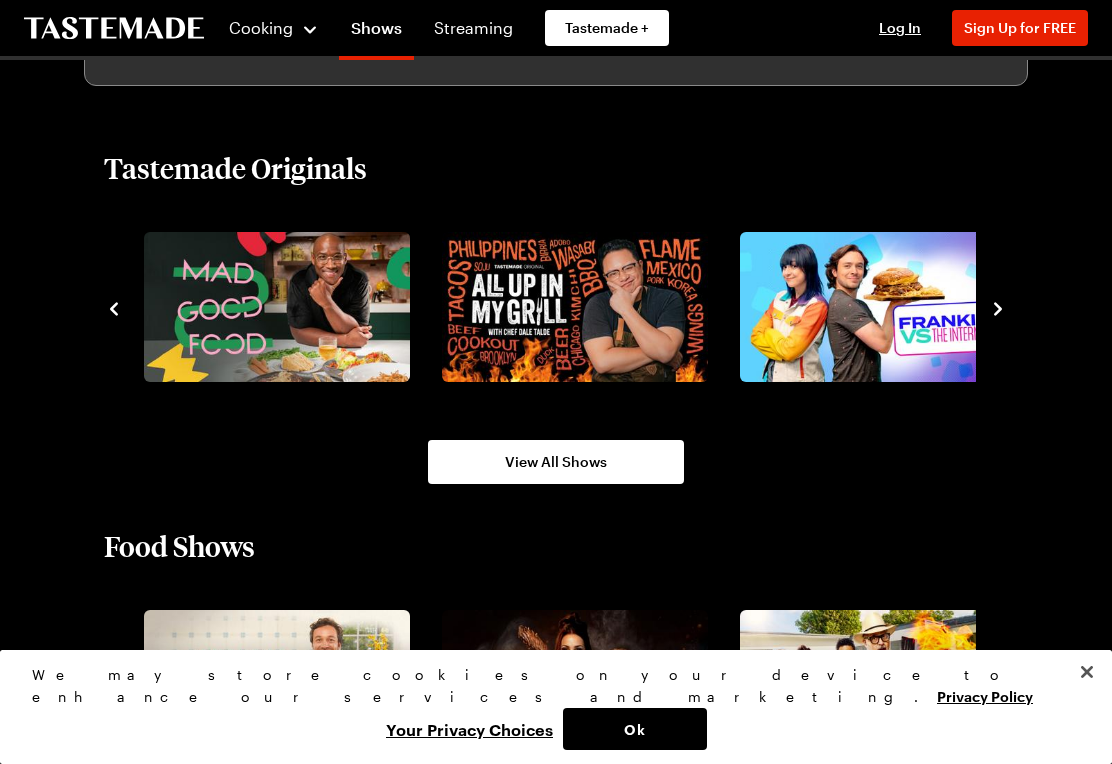 click 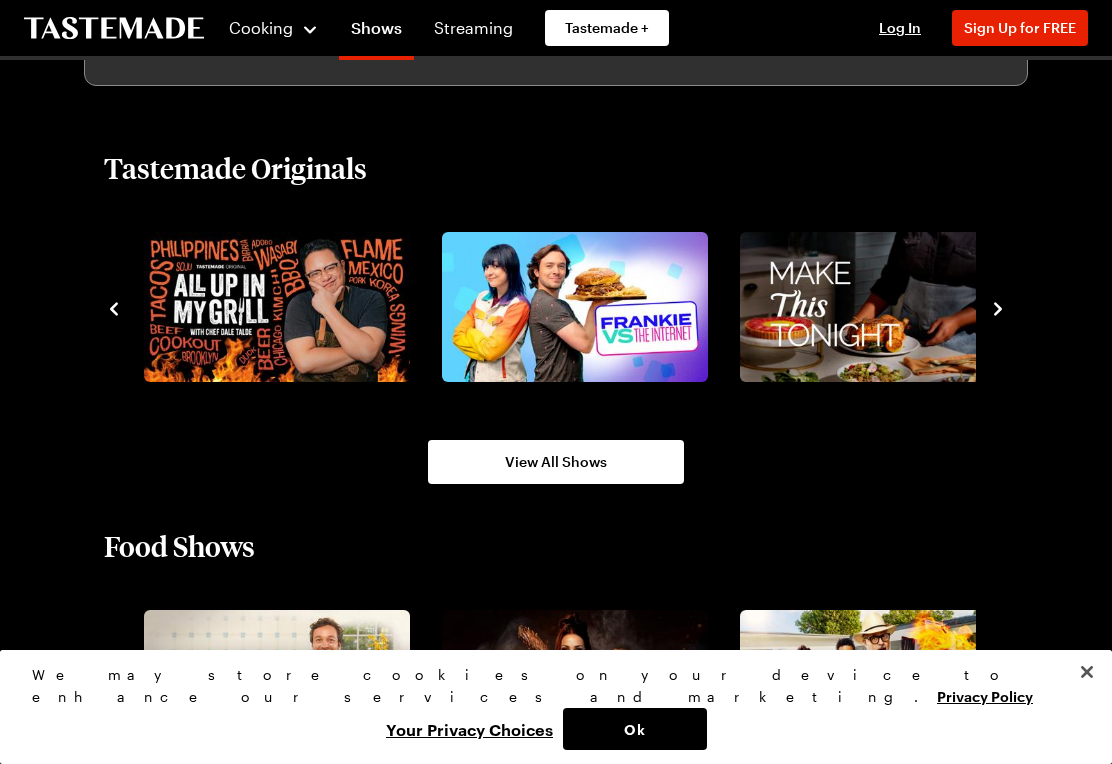 click on "Tastemade Originals View All Shows" at bounding box center [556, 317] 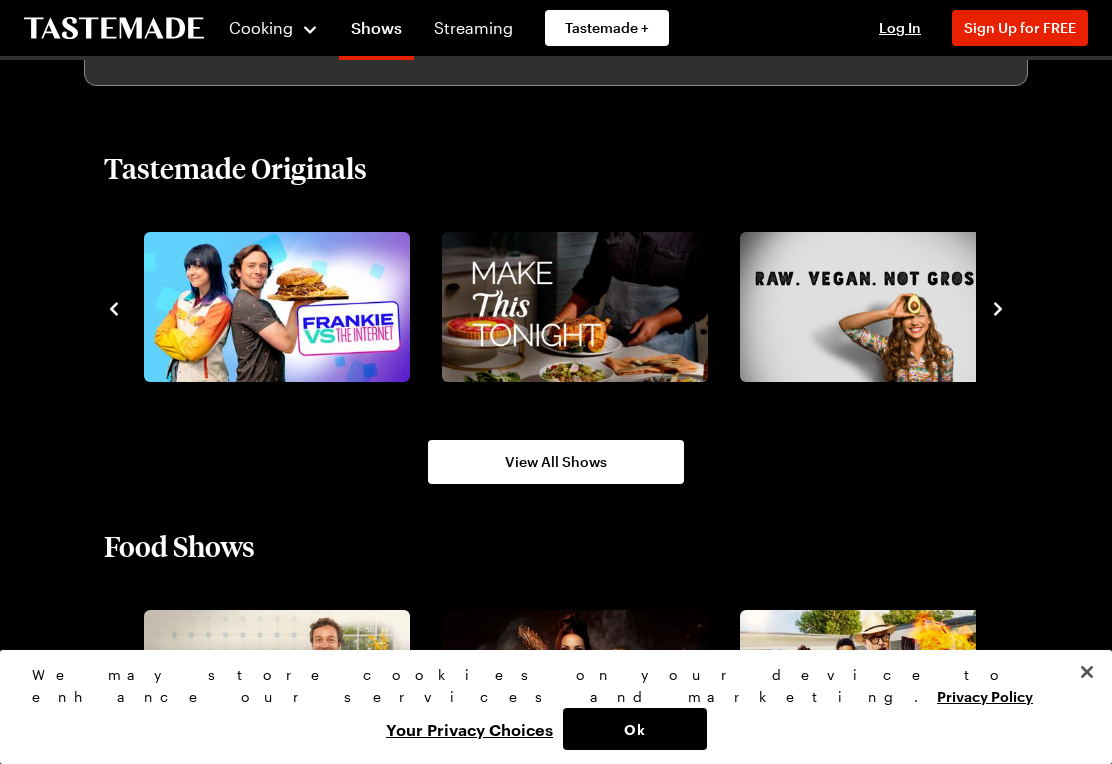 click 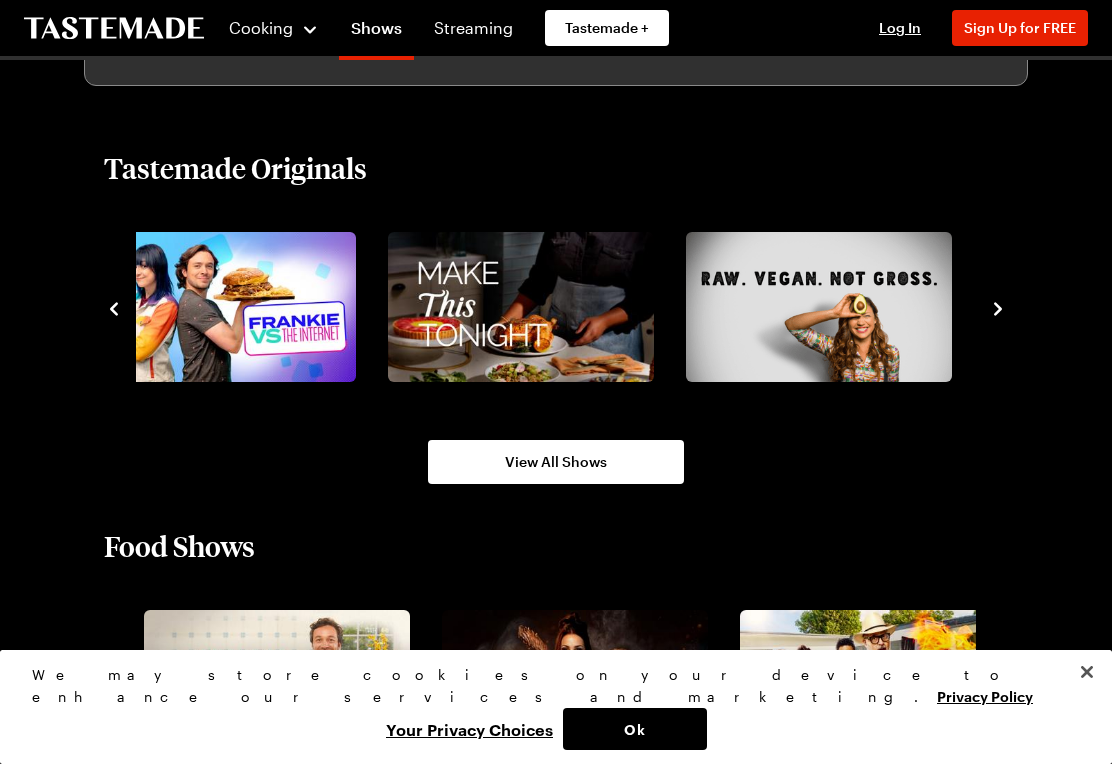 click 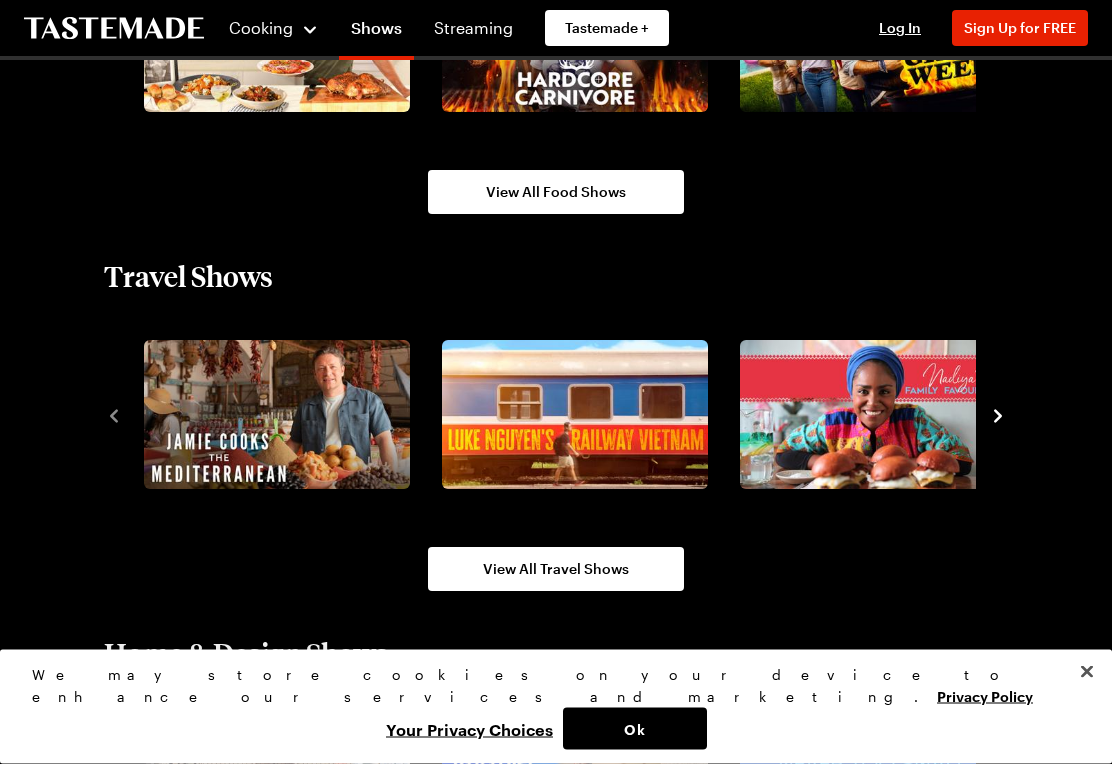 scroll, scrollTop: 1885, scrollLeft: 0, axis: vertical 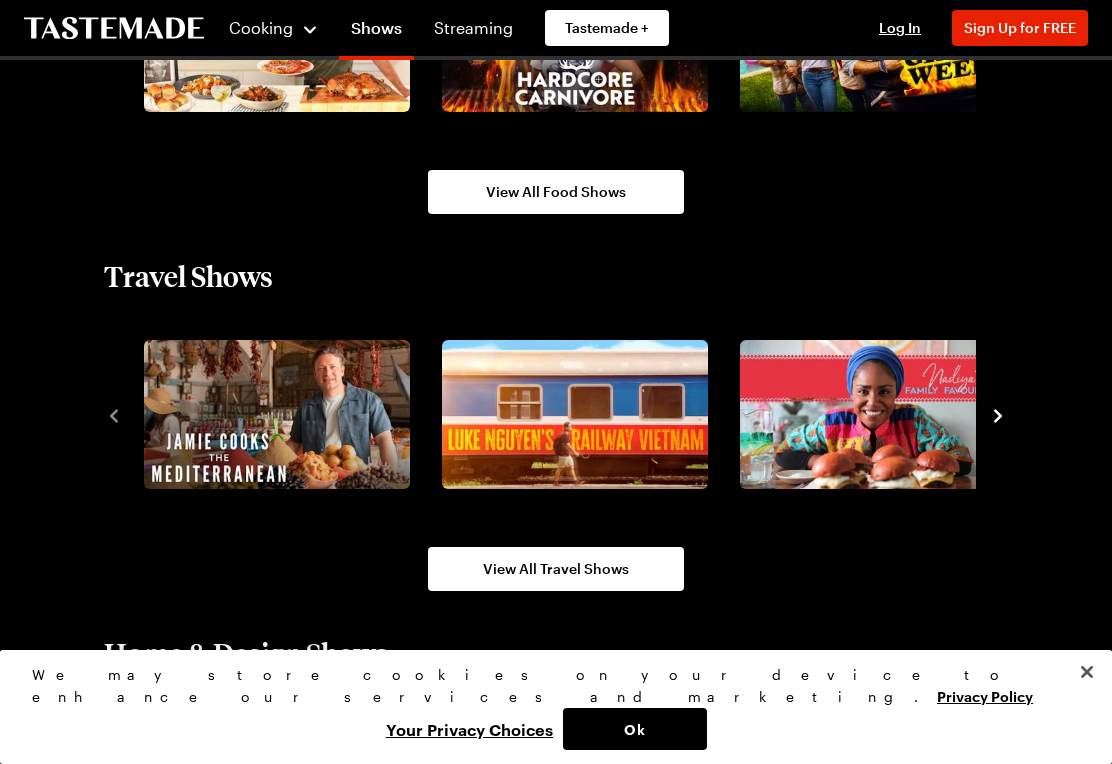 click 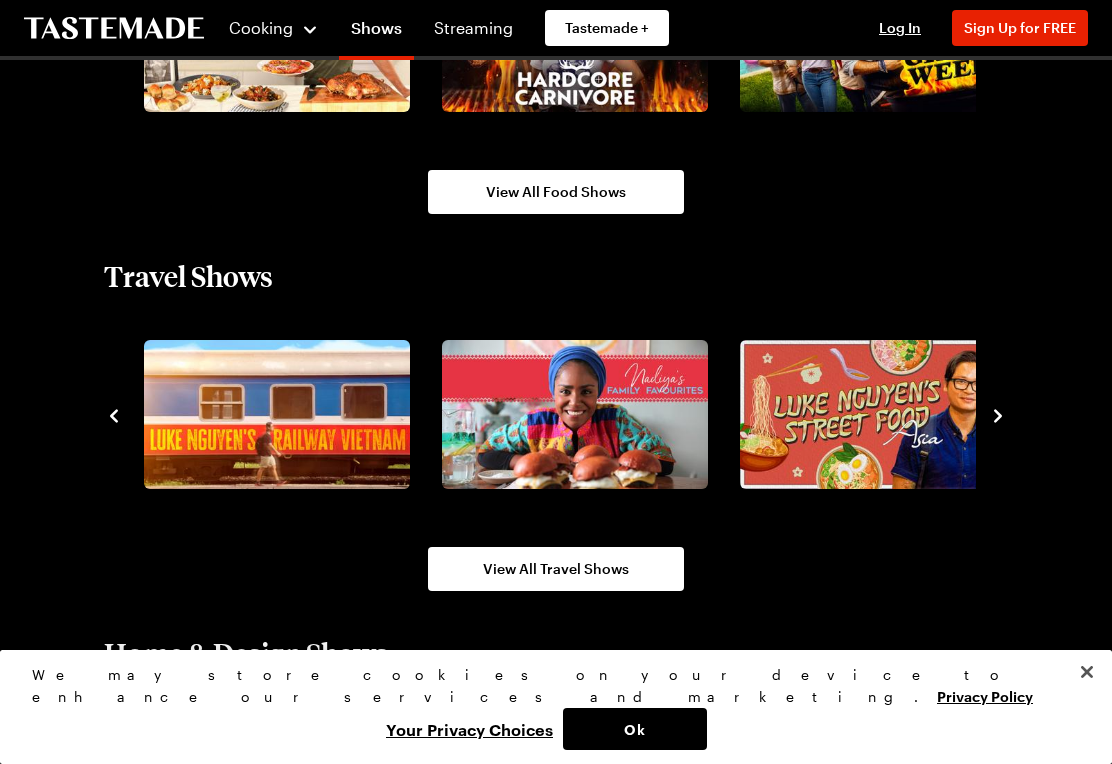 click 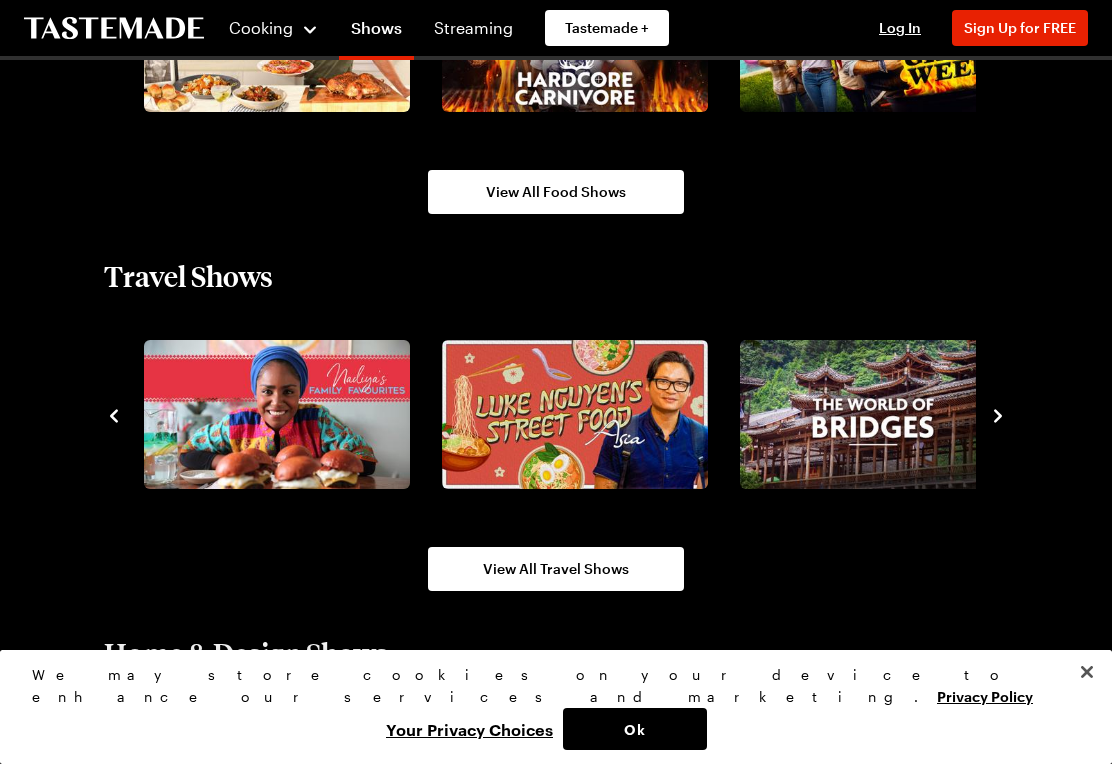 click 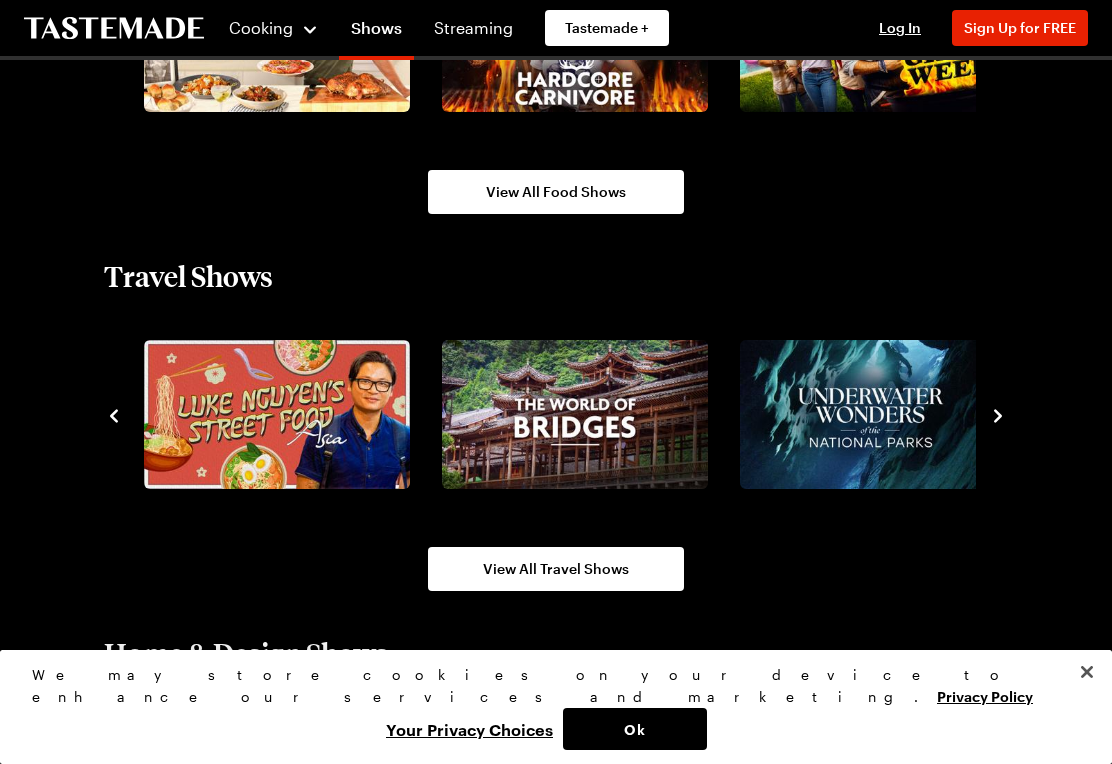 click on "Travel Shows View All Travel Shows" at bounding box center [556, 425] 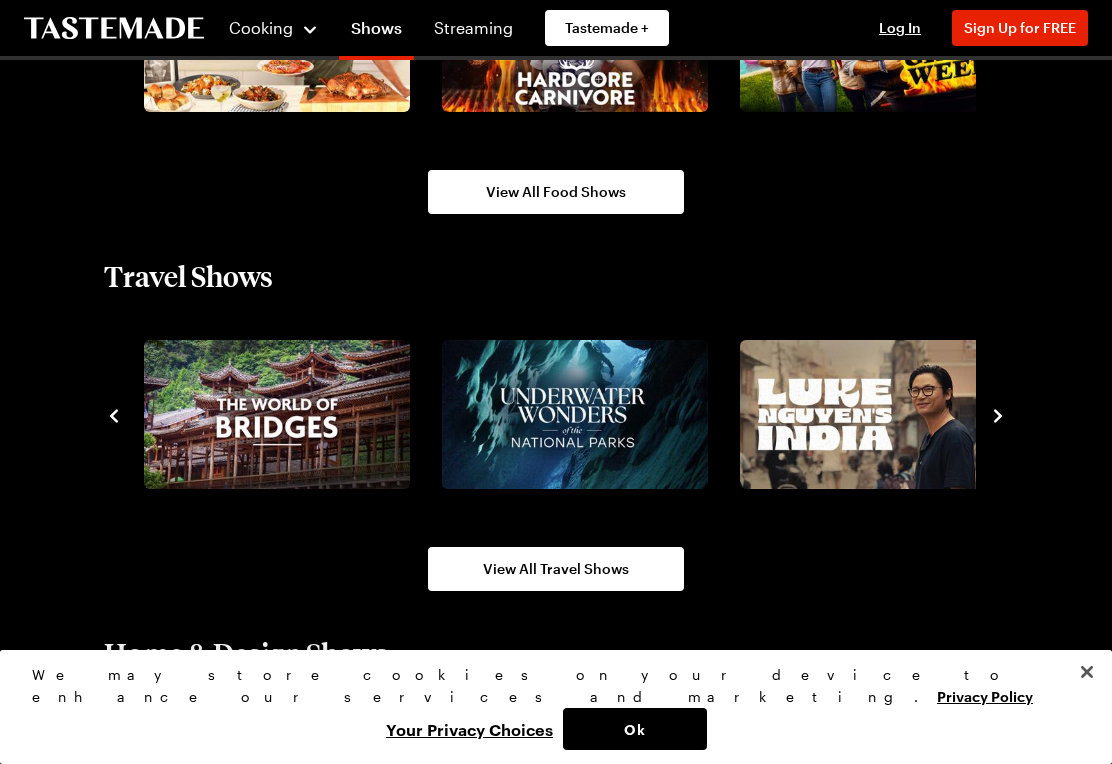 click 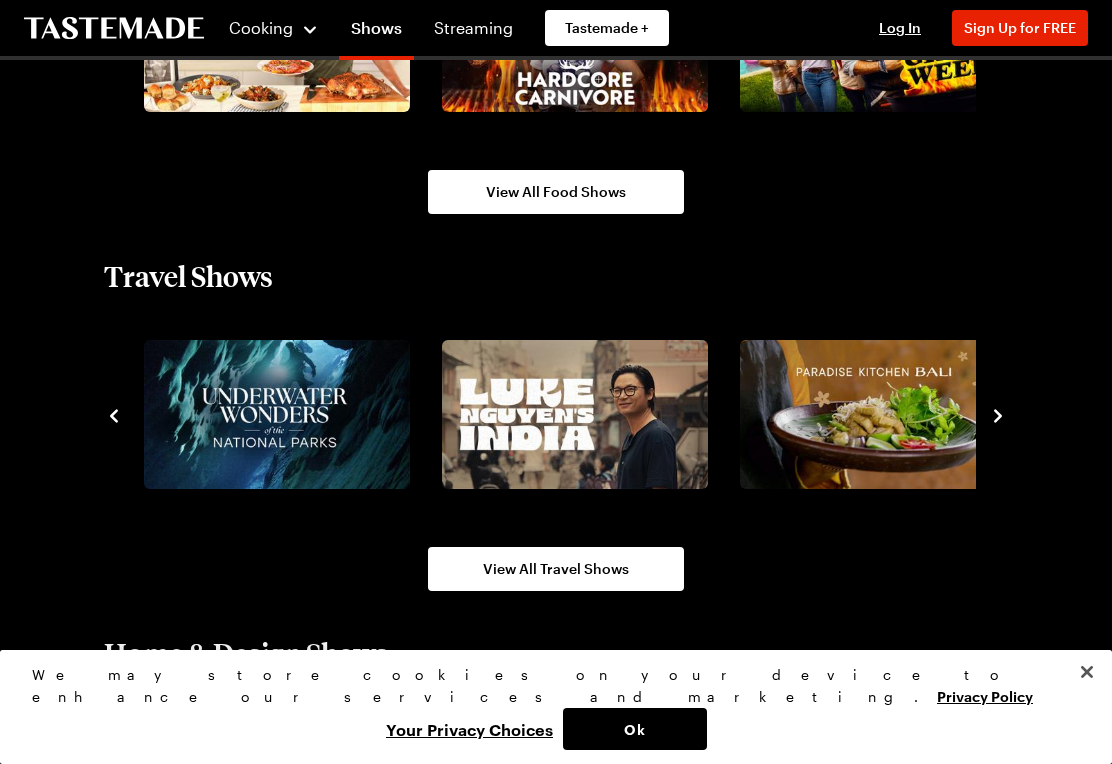 click 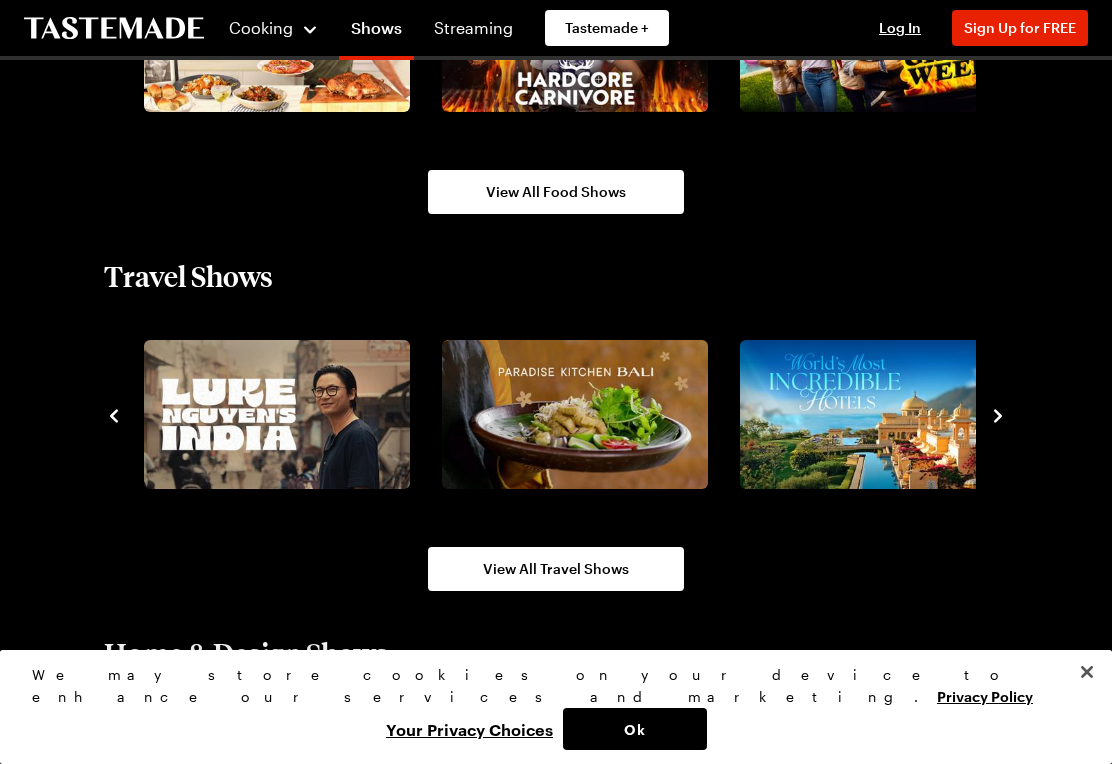 click 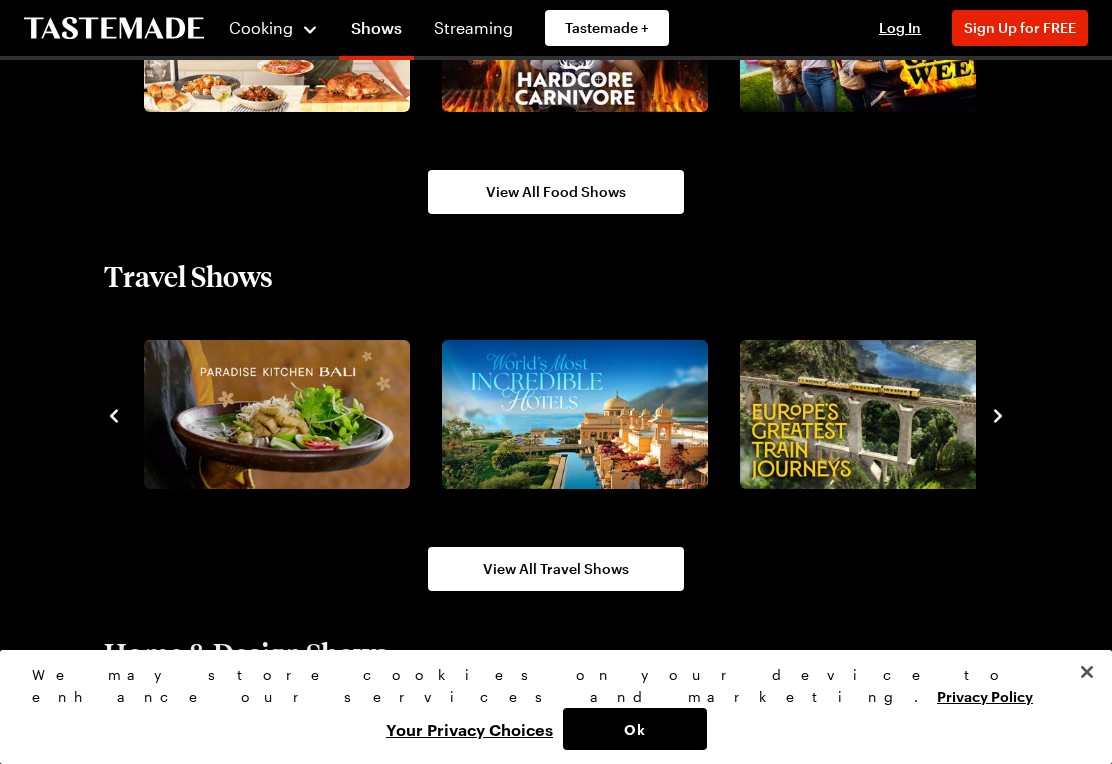 click 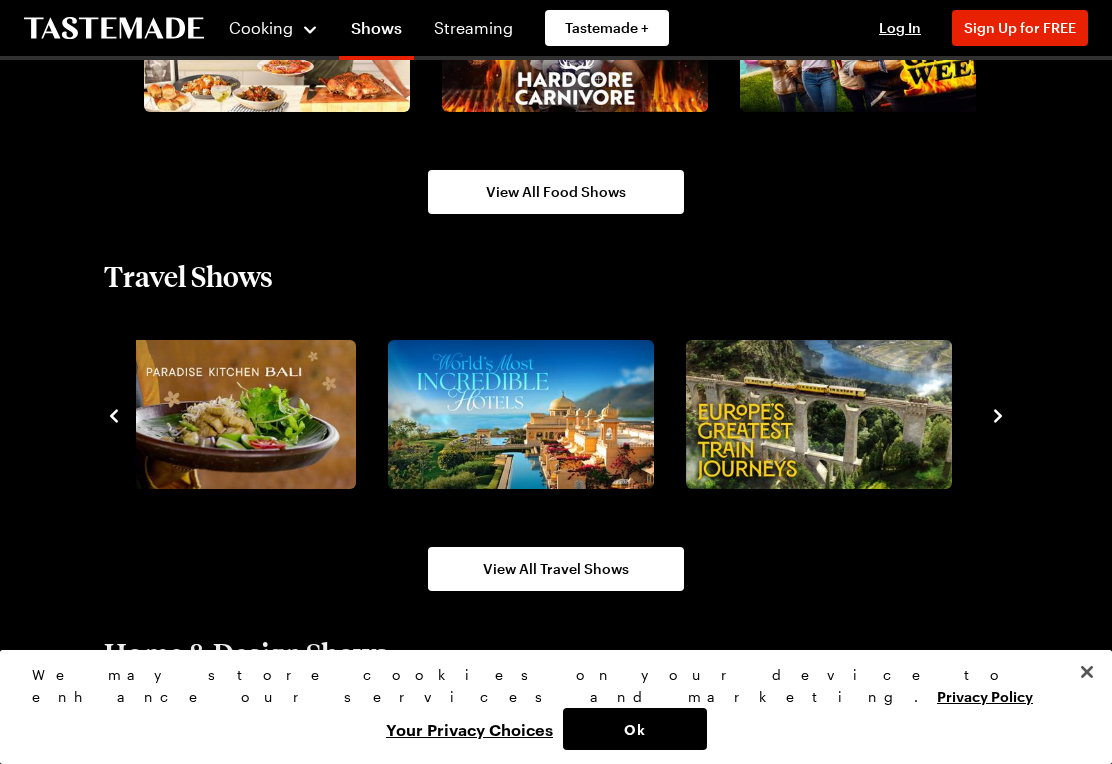 click 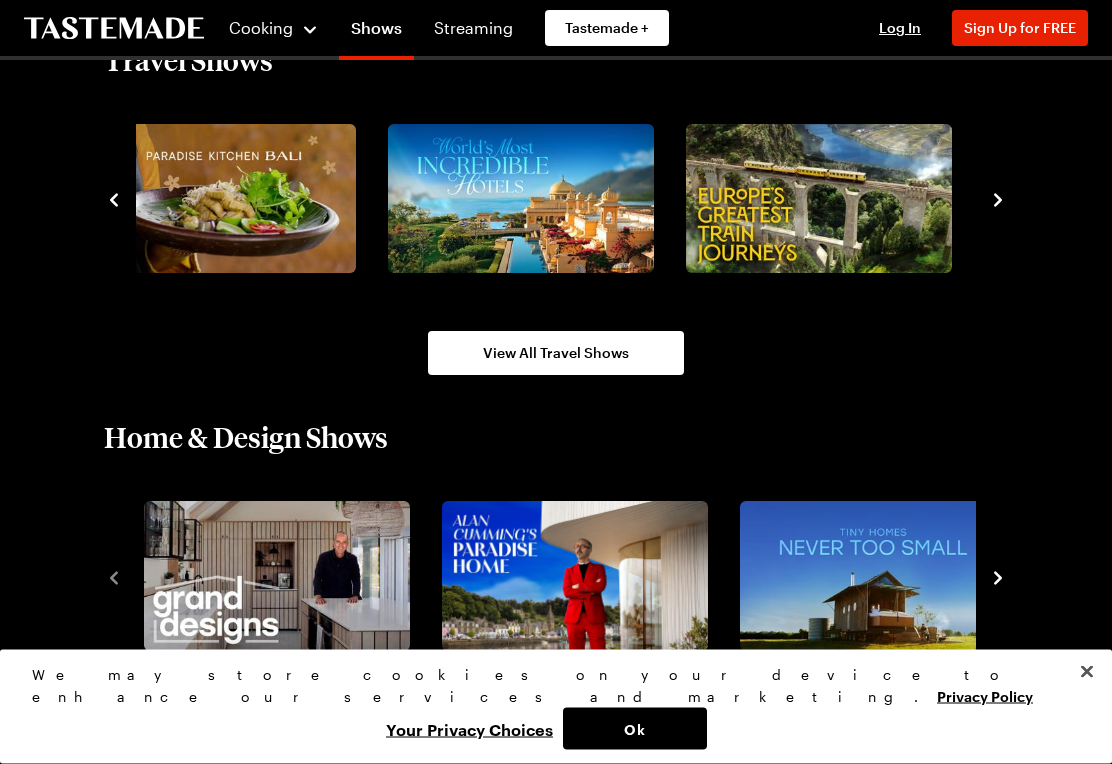 scroll, scrollTop: 2104, scrollLeft: 0, axis: vertical 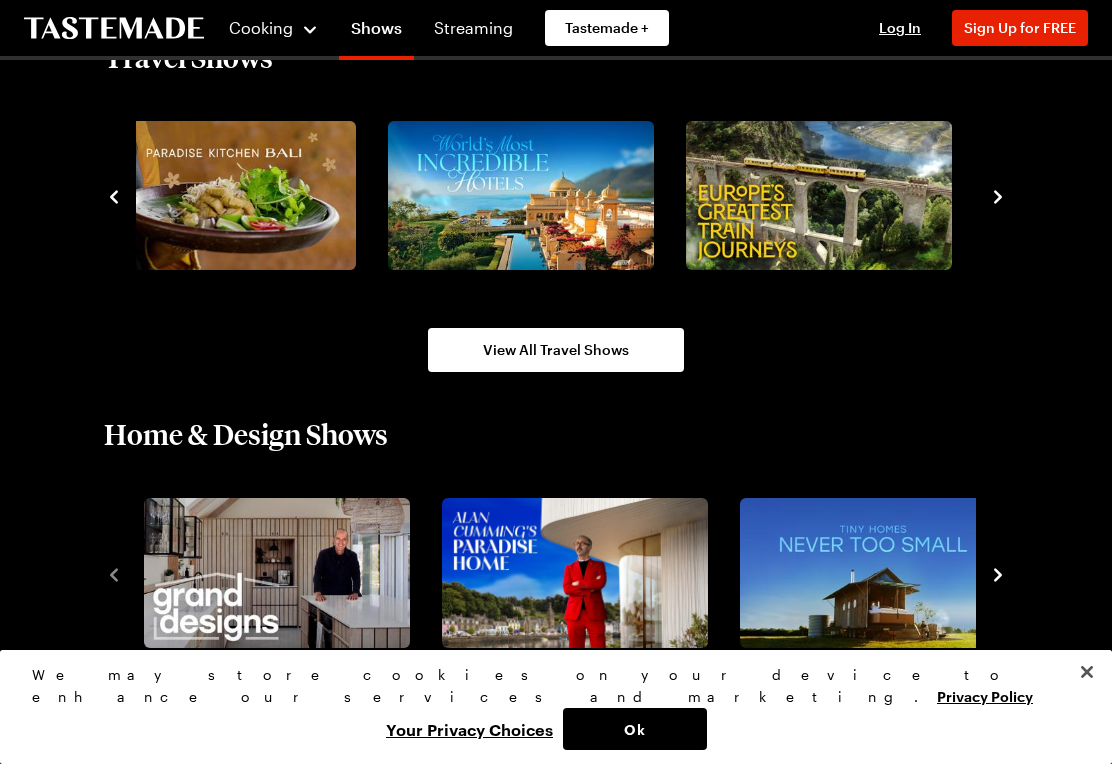 click on "View All Travel Shows" at bounding box center [556, 350] 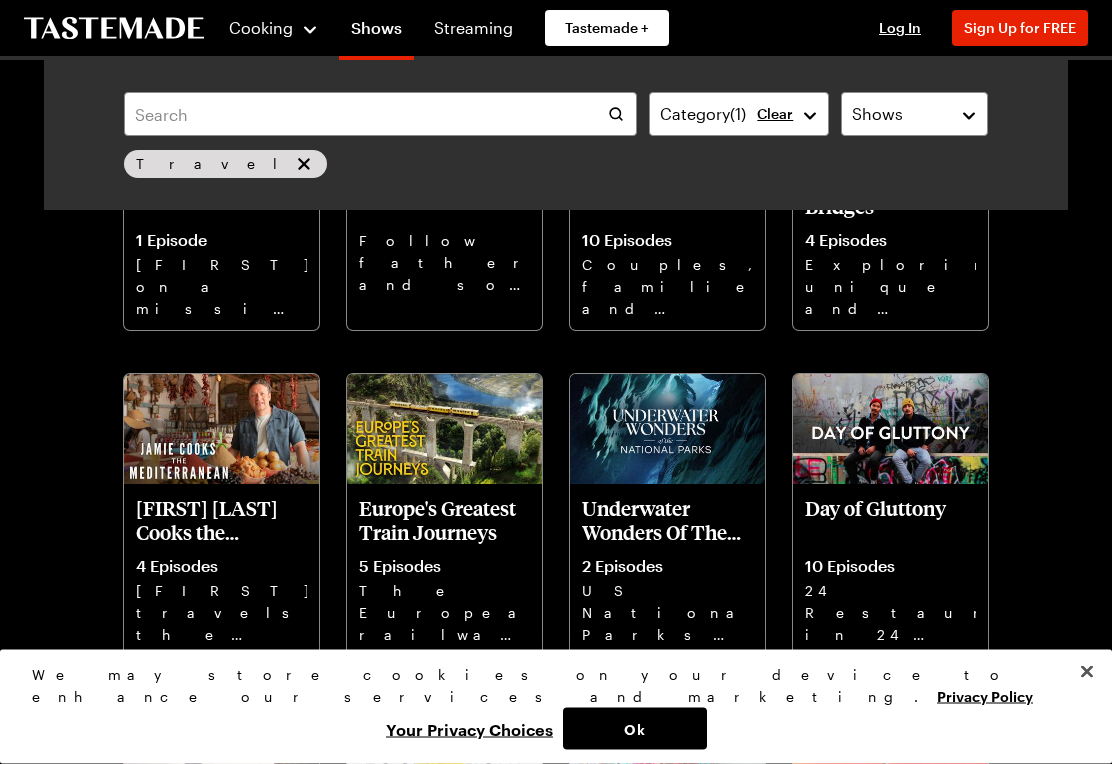 scroll, scrollTop: 1614, scrollLeft: 0, axis: vertical 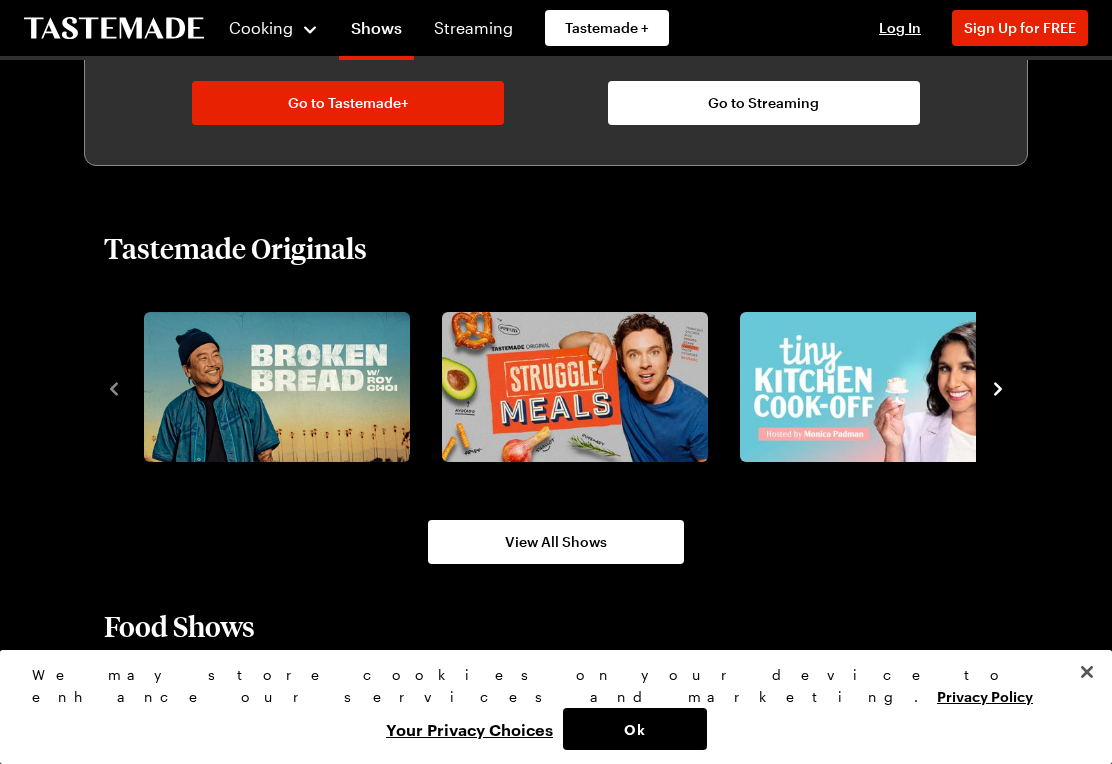 click on "View All Shows" at bounding box center [556, 542] 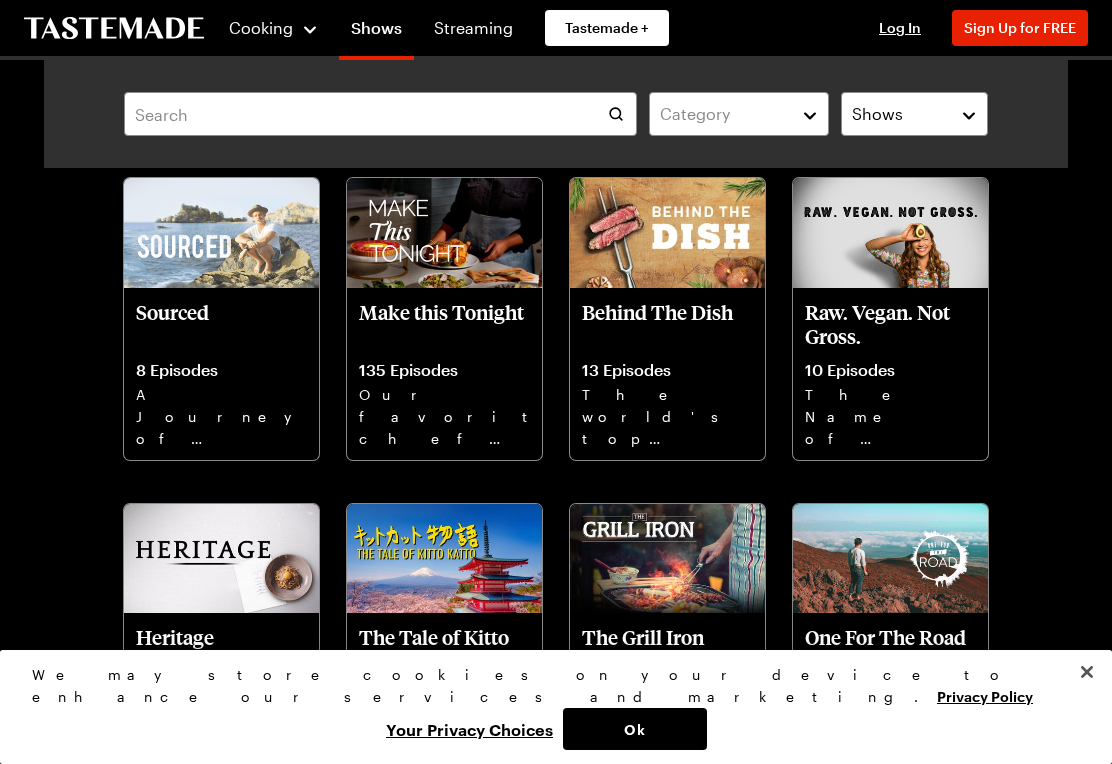 scroll, scrollTop: 8604, scrollLeft: 0, axis: vertical 